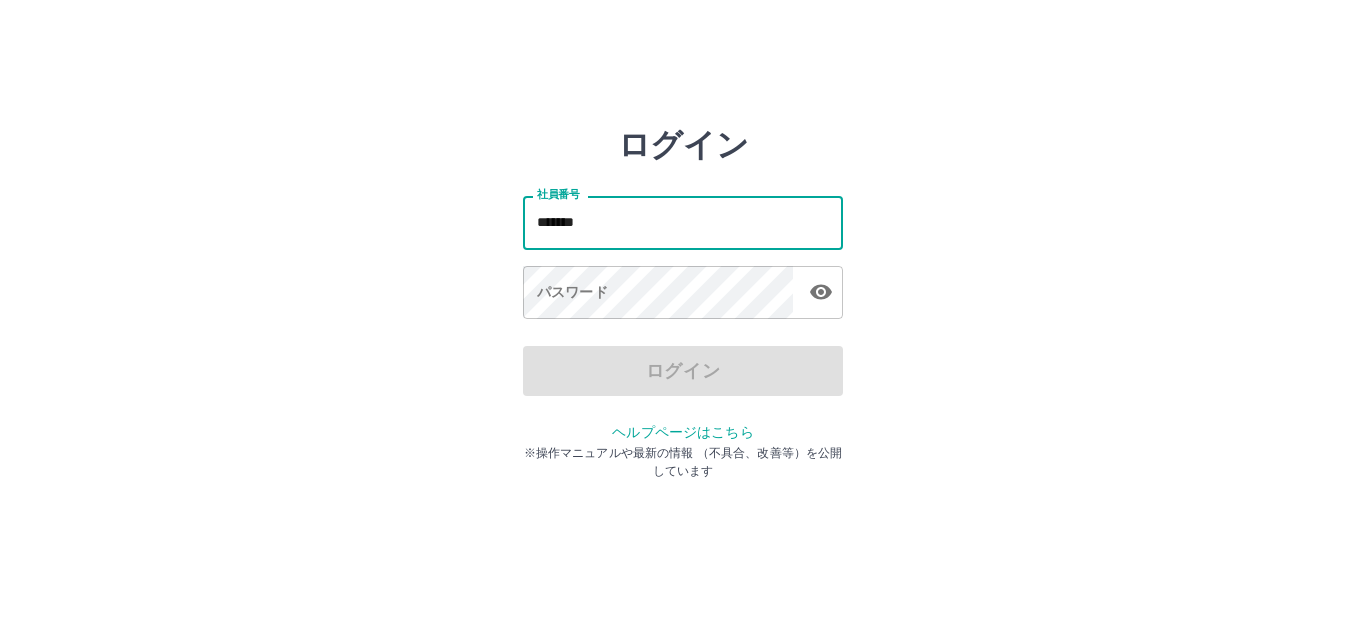 scroll, scrollTop: 0, scrollLeft: 0, axis: both 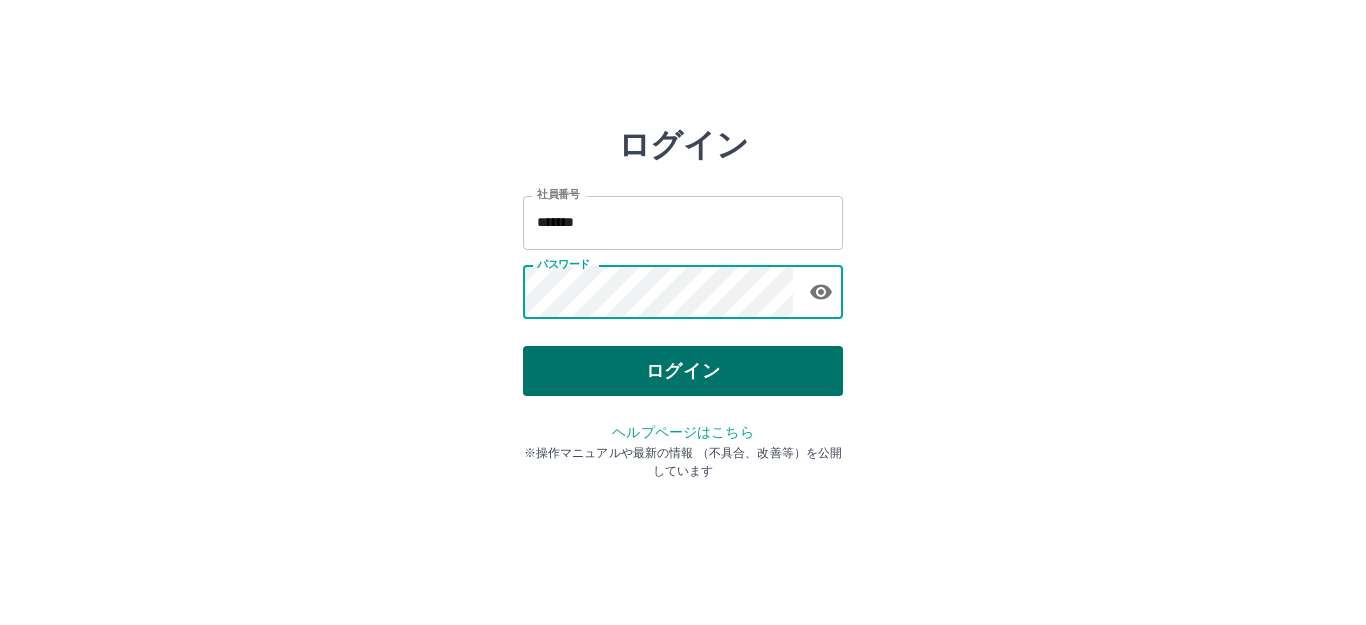 click on "ログイン" at bounding box center [683, 371] 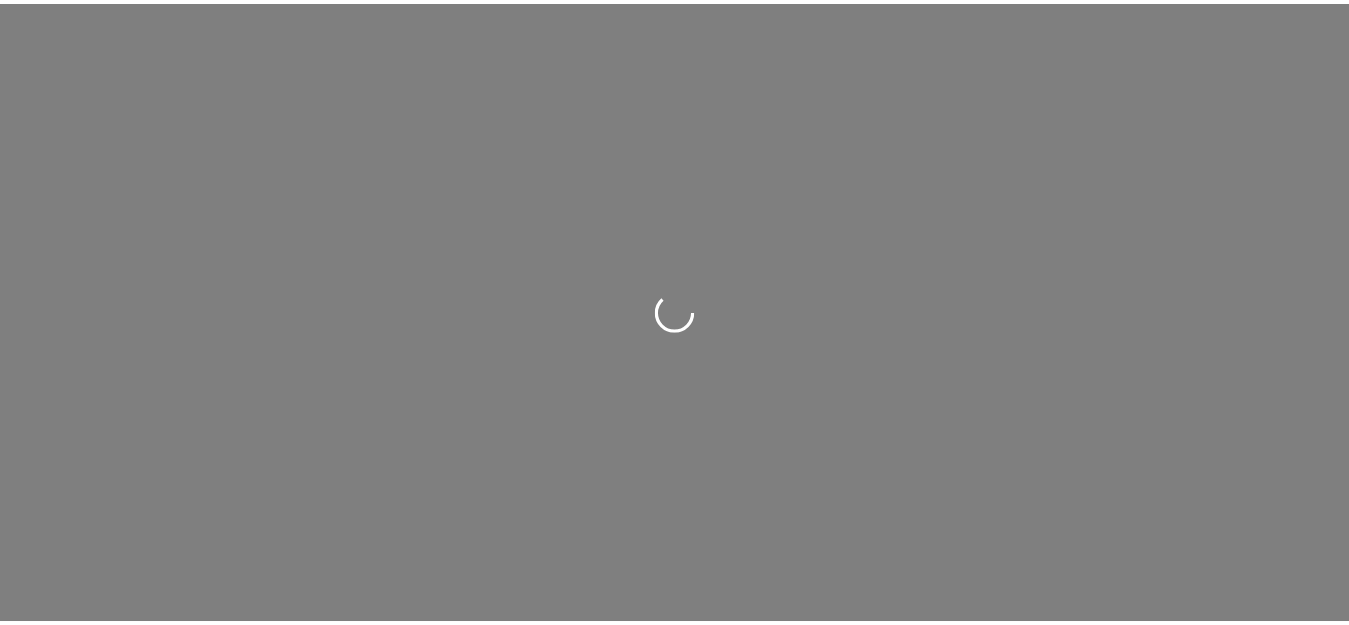 scroll, scrollTop: 0, scrollLeft: 0, axis: both 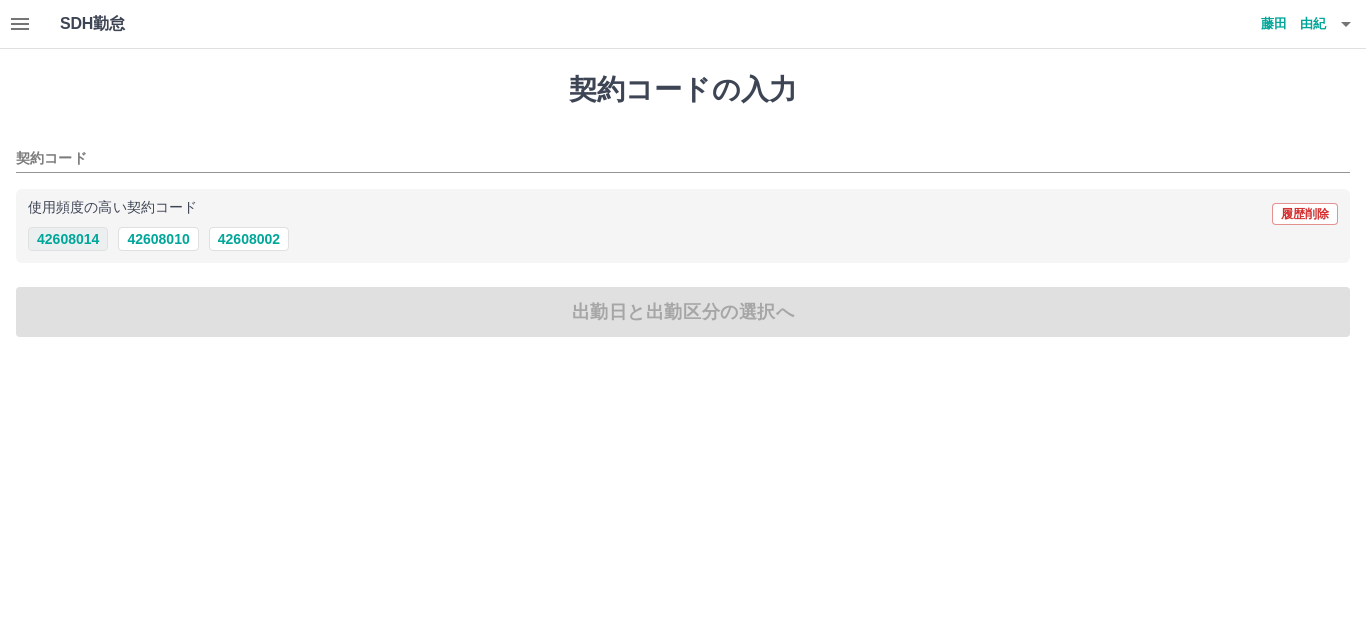 click on "42608014" at bounding box center [68, 239] 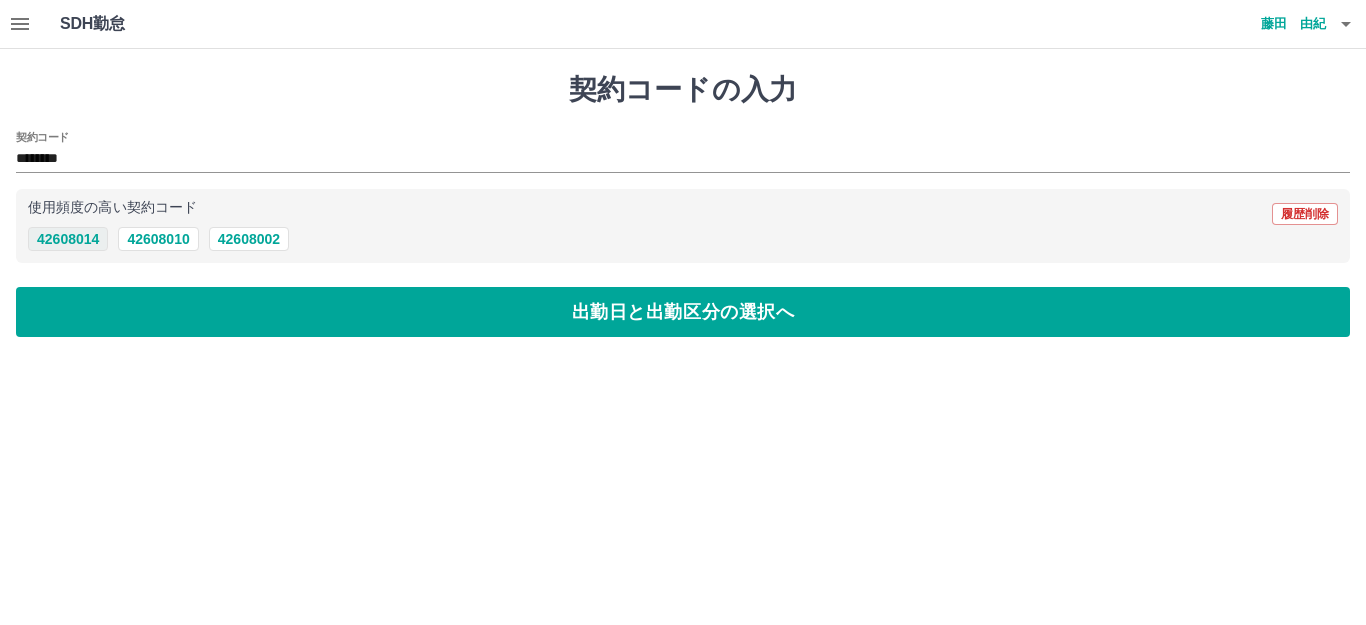 type on "********" 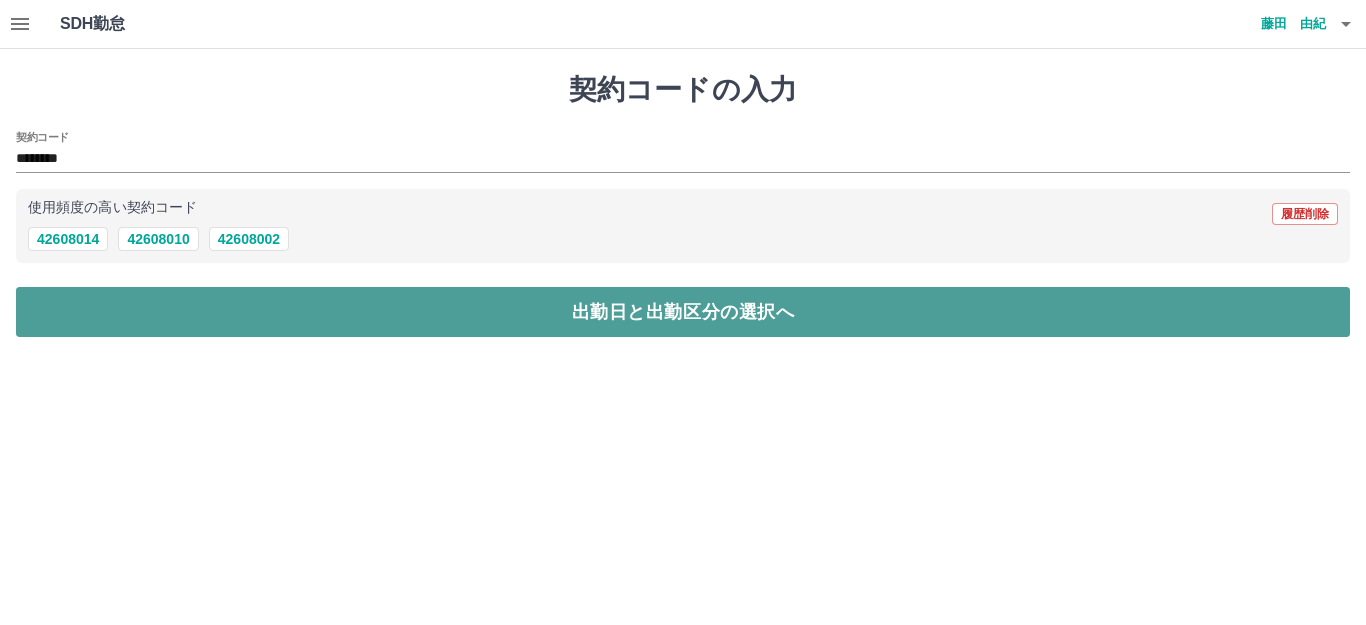 click on "出勤日と出勤区分の選択へ" at bounding box center [683, 312] 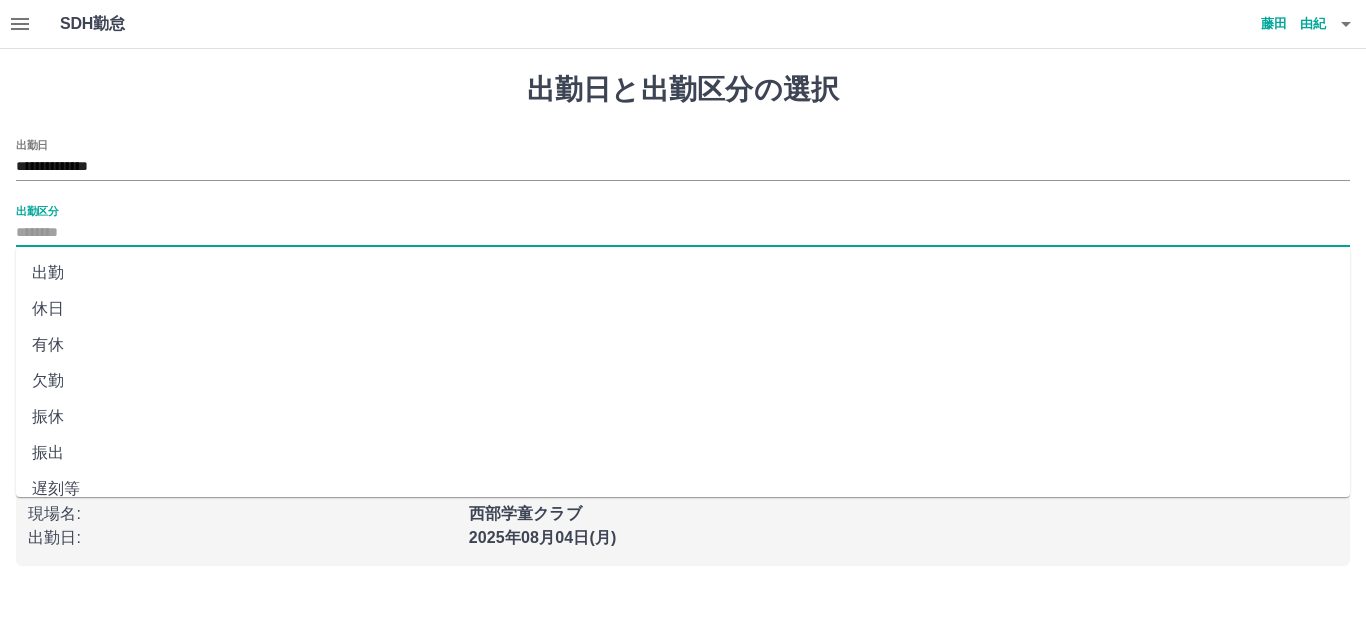 click on "出勤区分" at bounding box center (683, 233) 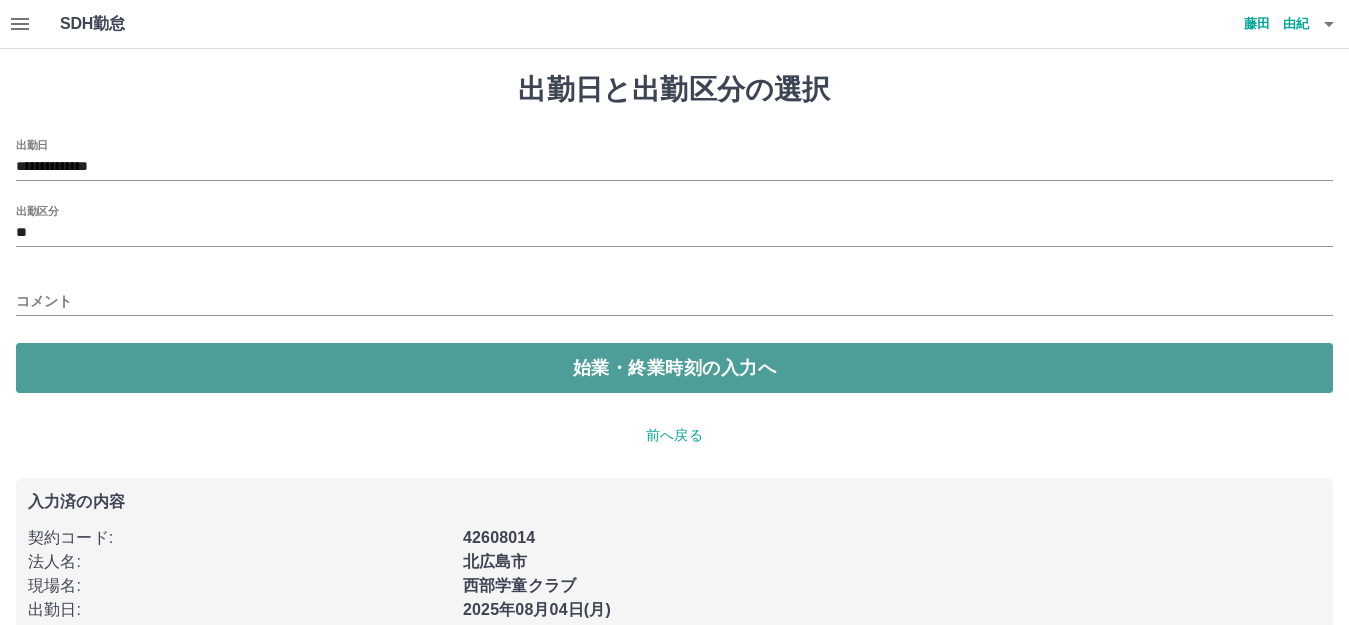 click on "始業・終業時刻の入力へ" at bounding box center [674, 368] 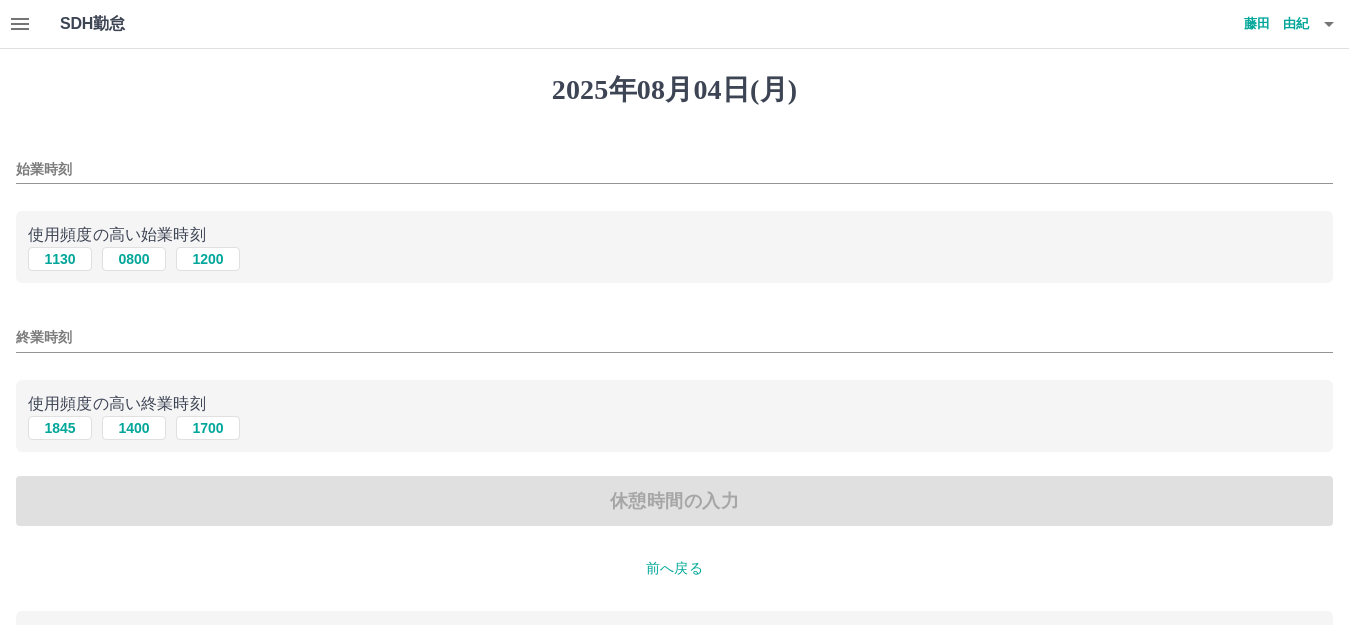 click on "始業時刻" at bounding box center (674, 169) 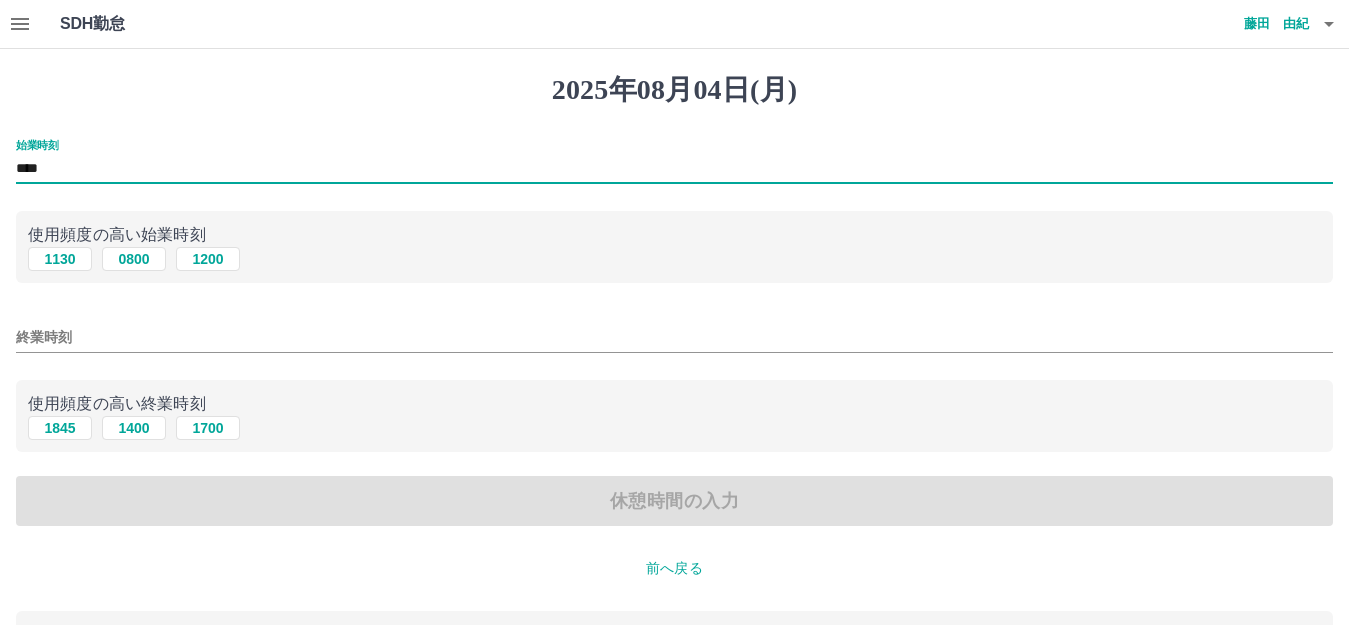 type on "****" 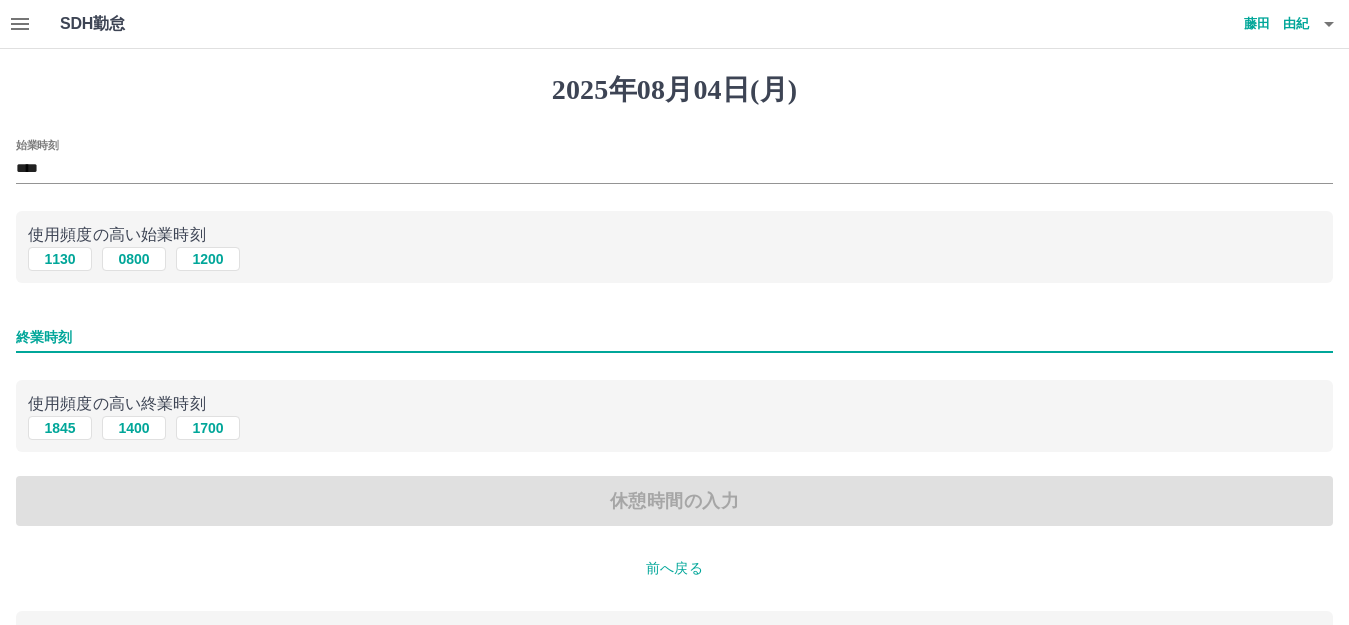 click on "終業時刻" at bounding box center (674, 337) 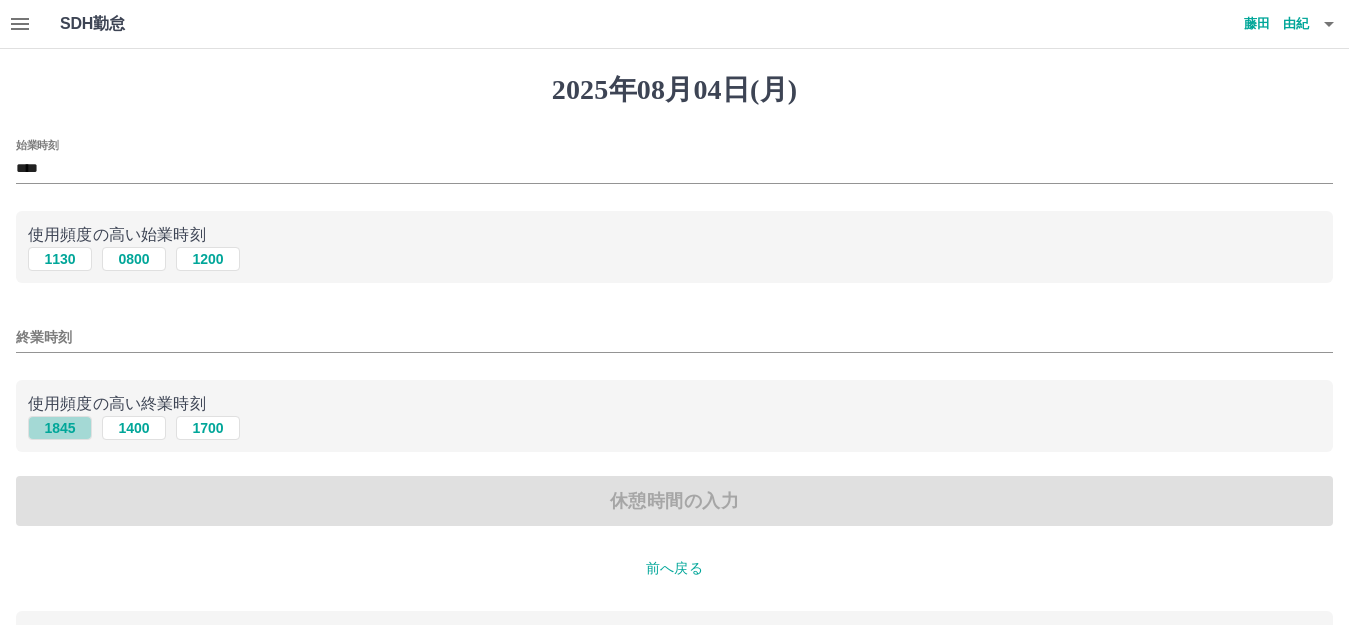 click on "1845" at bounding box center (60, 428) 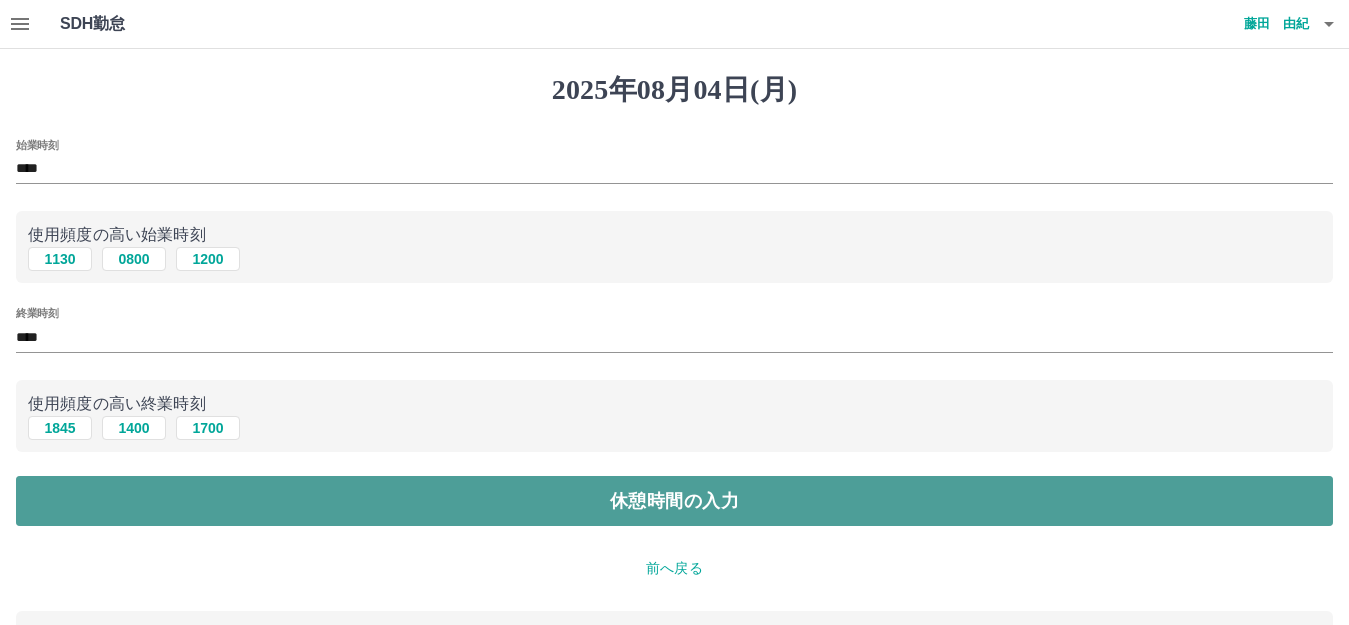 click on "休憩時間の入力" at bounding box center [674, 501] 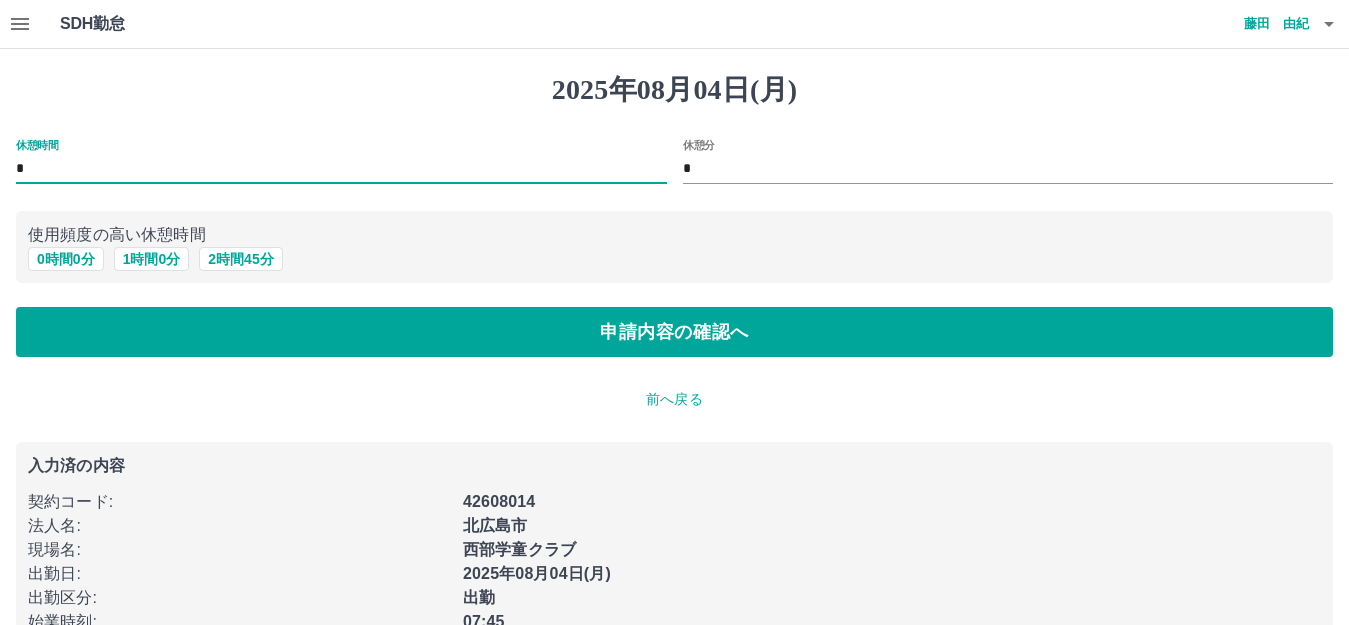 click on "*" at bounding box center [341, 169] 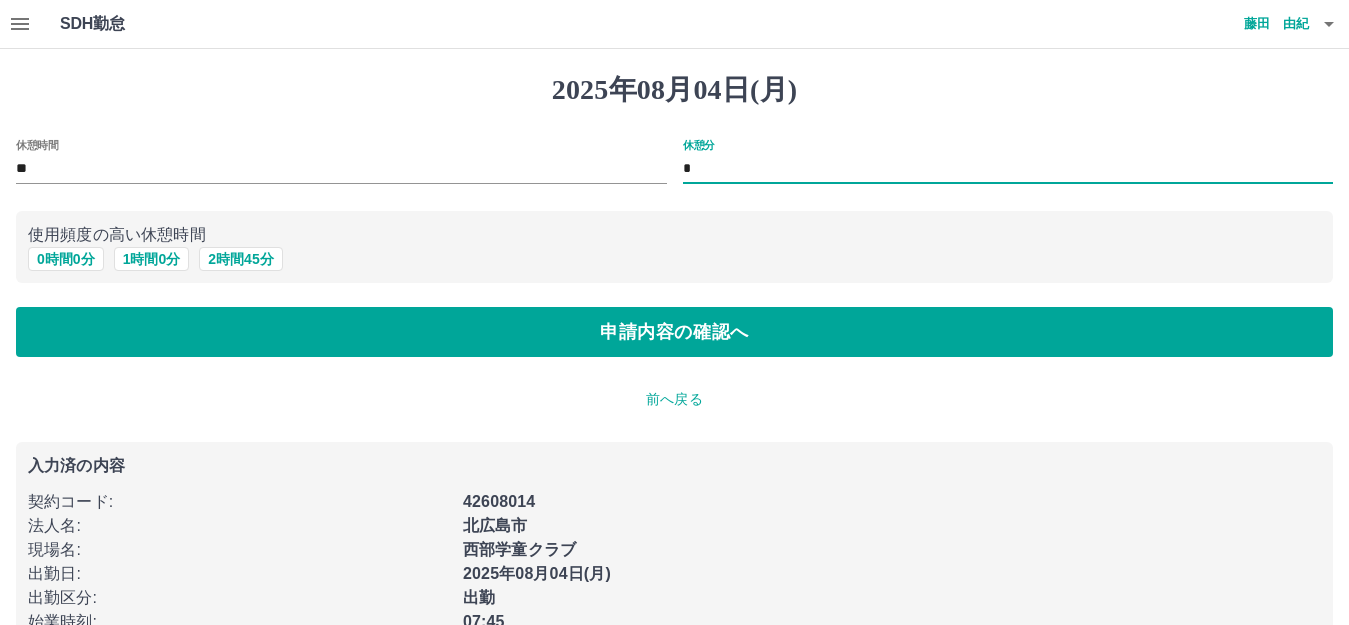 click on "*" at bounding box center [1008, 169] 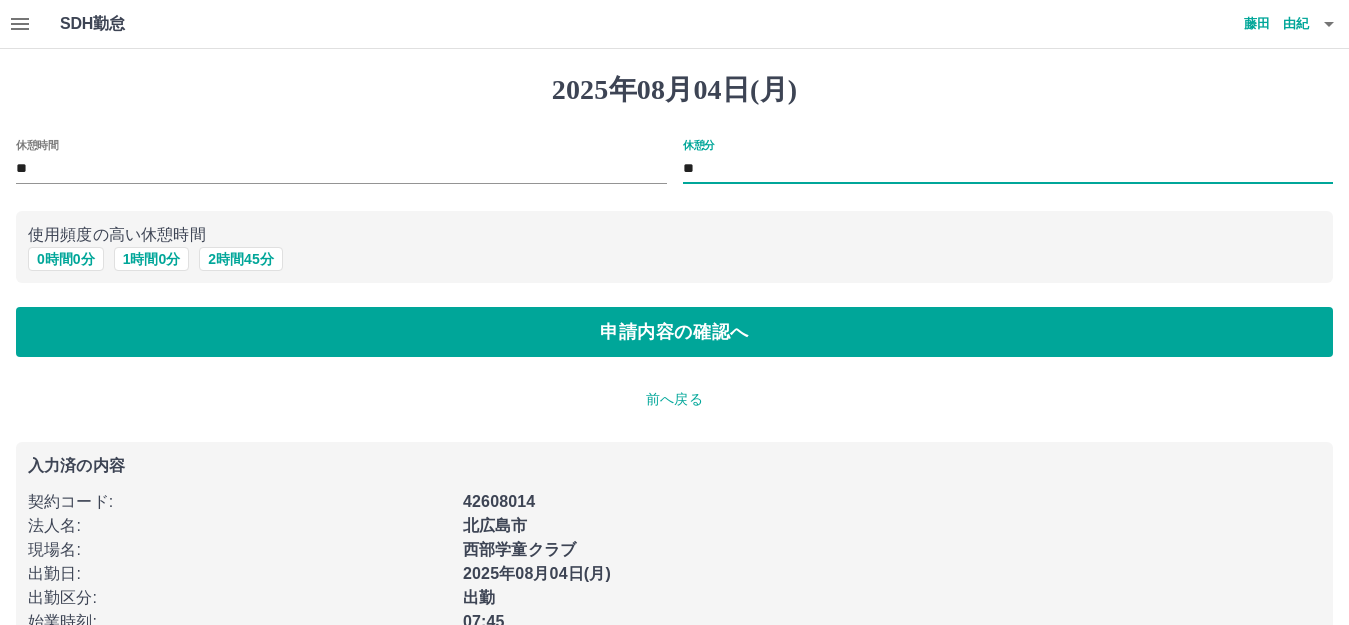 type on "*" 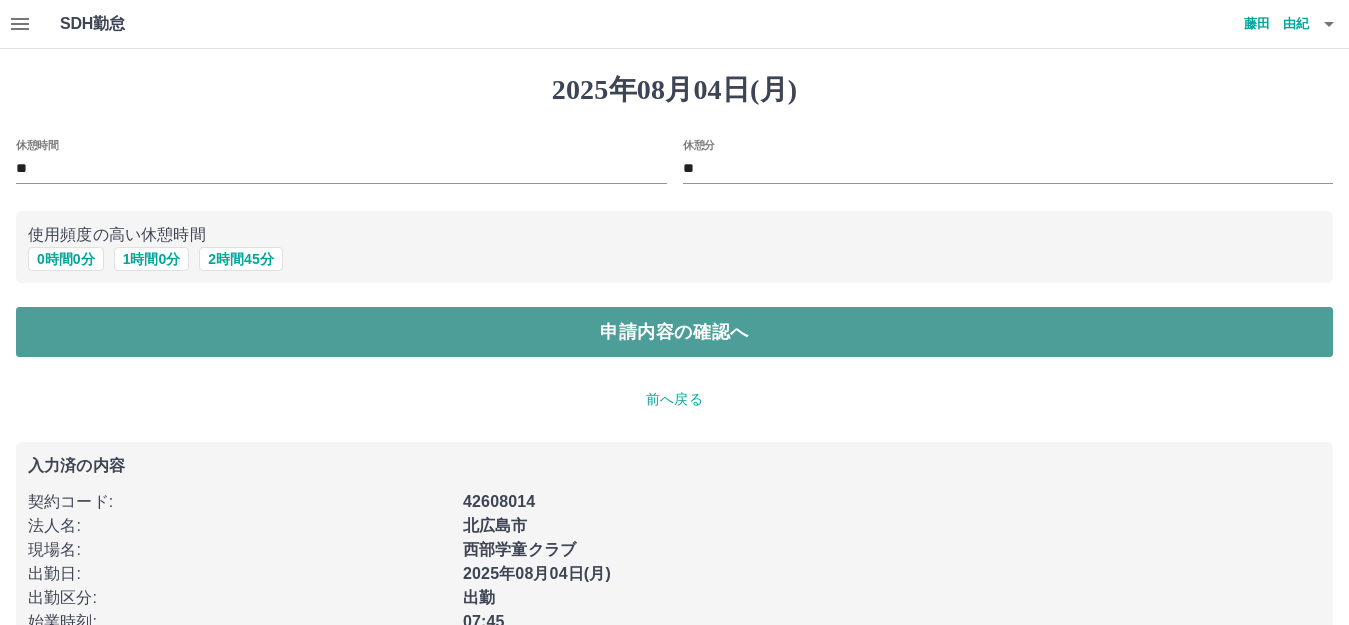 click on "申請内容の確認へ" at bounding box center [674, 332] 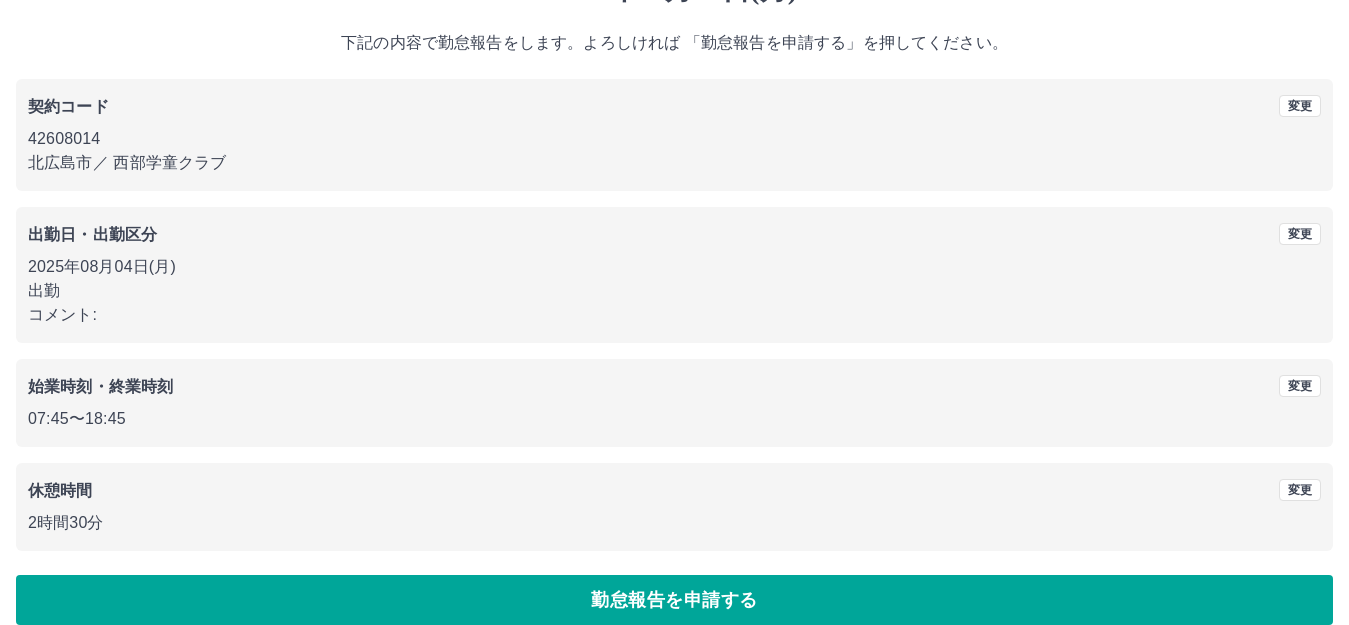 scroll, scrollTop: 124, scrollLeft: 0, axis: vertical 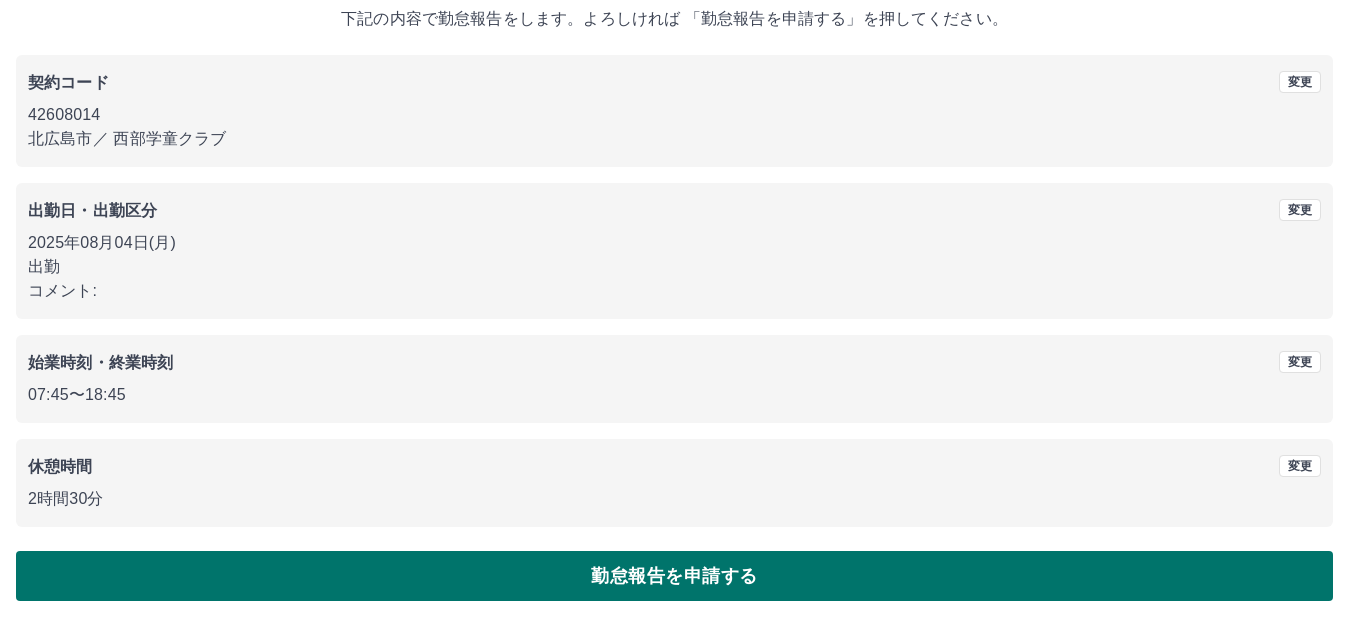 click on "勤怠報告を申請する" at bounding box center (674, 576) 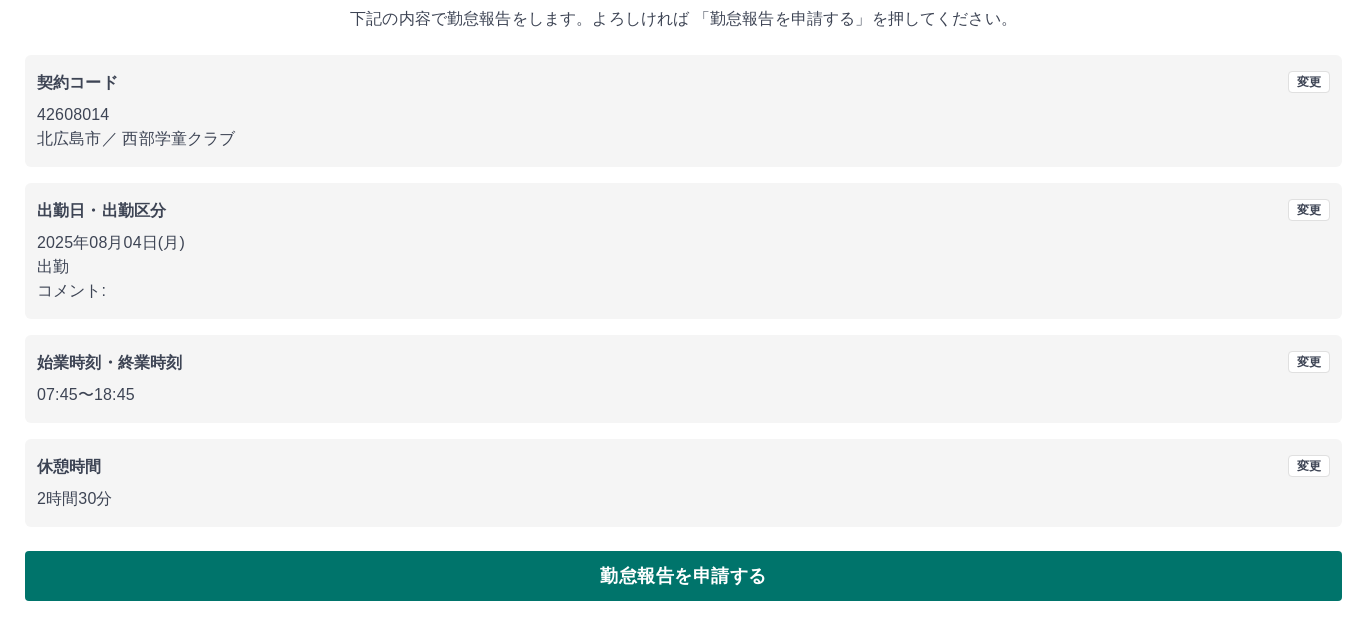scroll, scrollTop: 0, scrollLeft: 0, axis: both 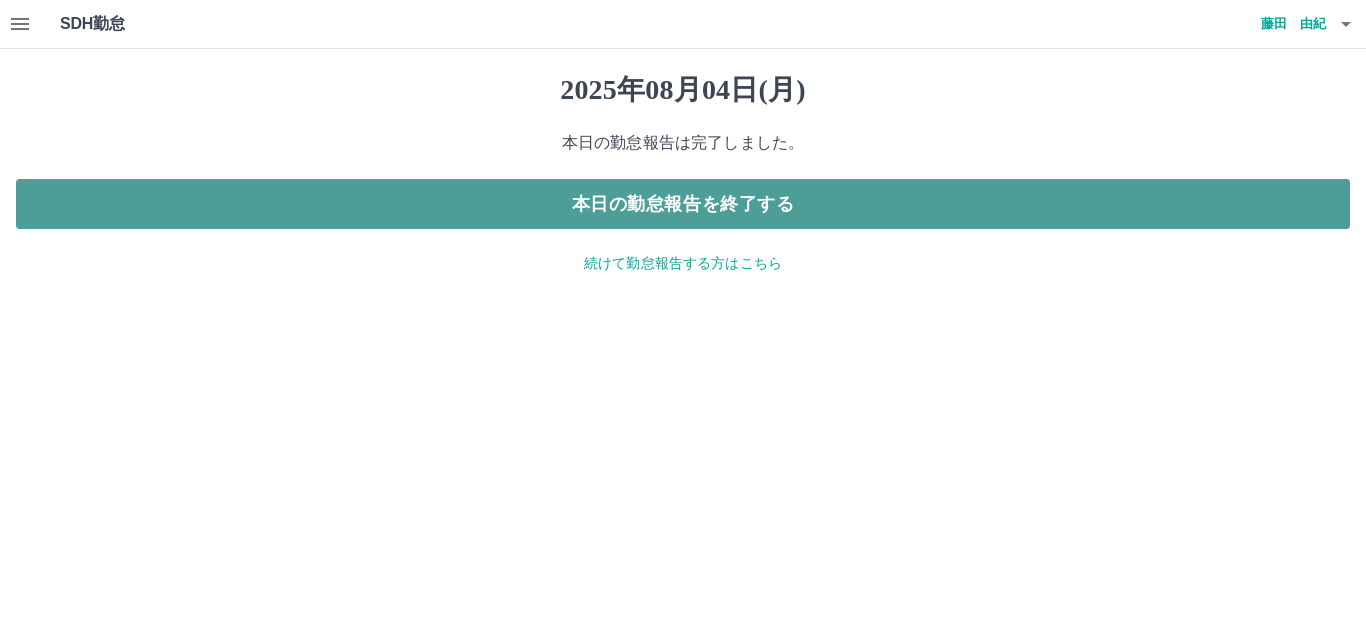 click on "本日の勤怠報告を終了する" at bounding box center (683, 204) 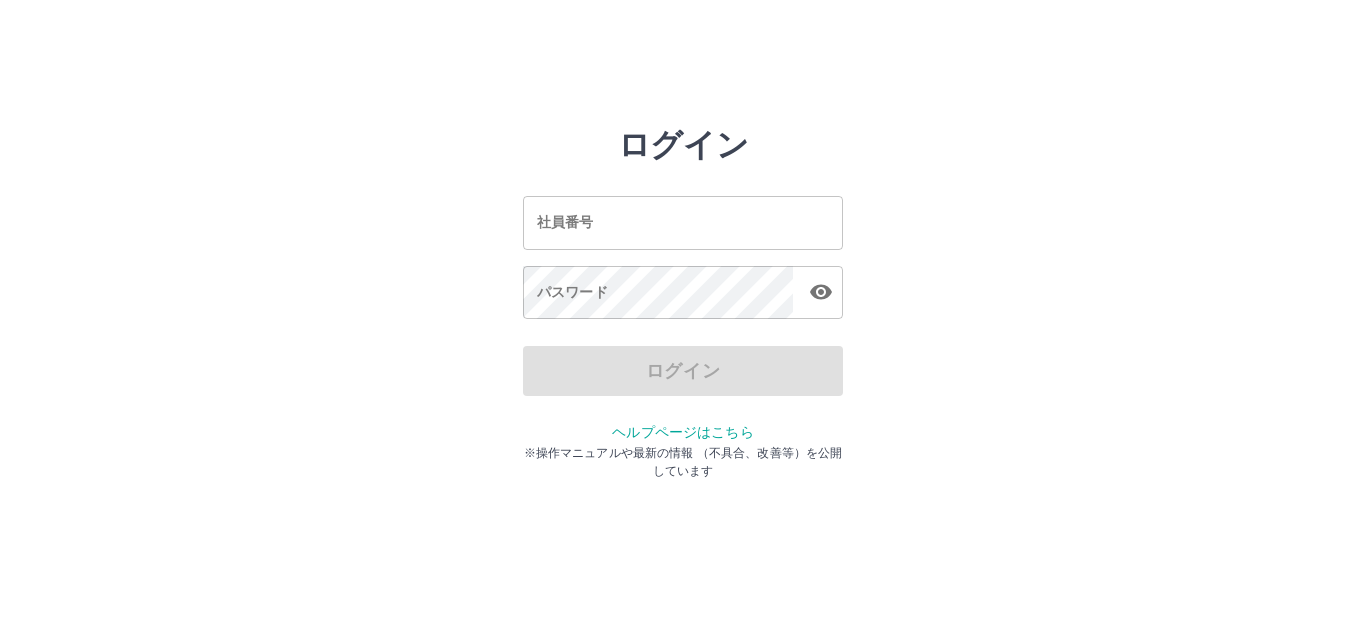 scroll, scrollTop: 0, scrollLeft: 0, axis: both 